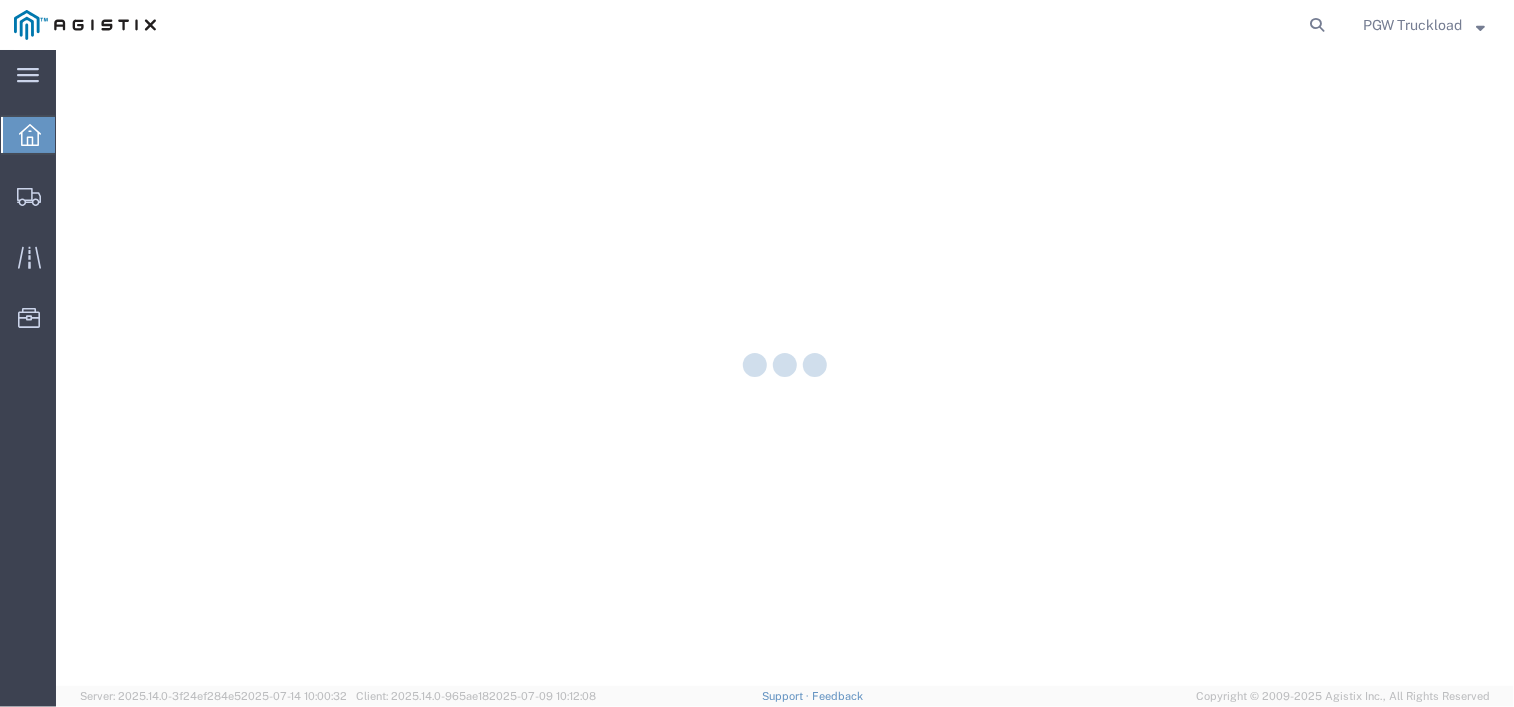 scroll, scrollTop: 0, scrollLeft: 0, axis: both 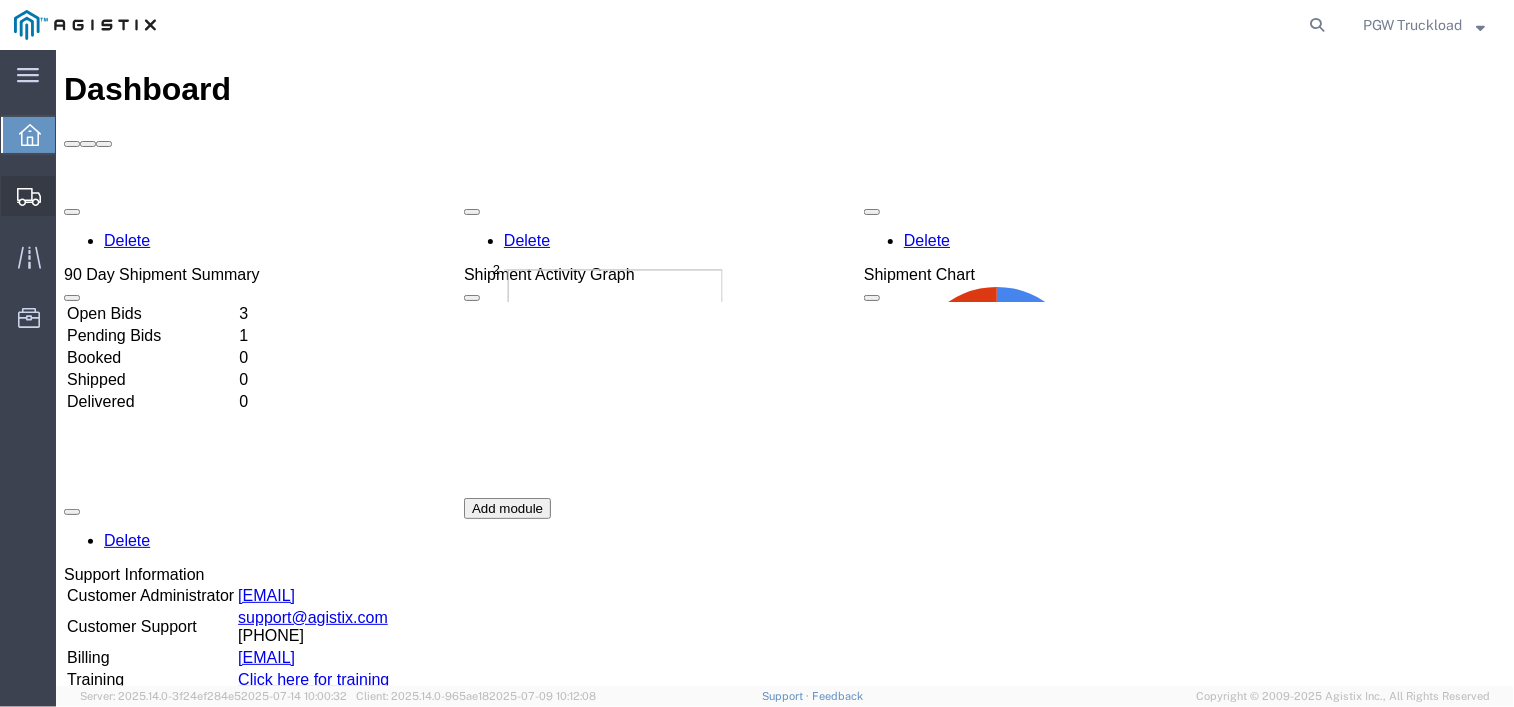 click 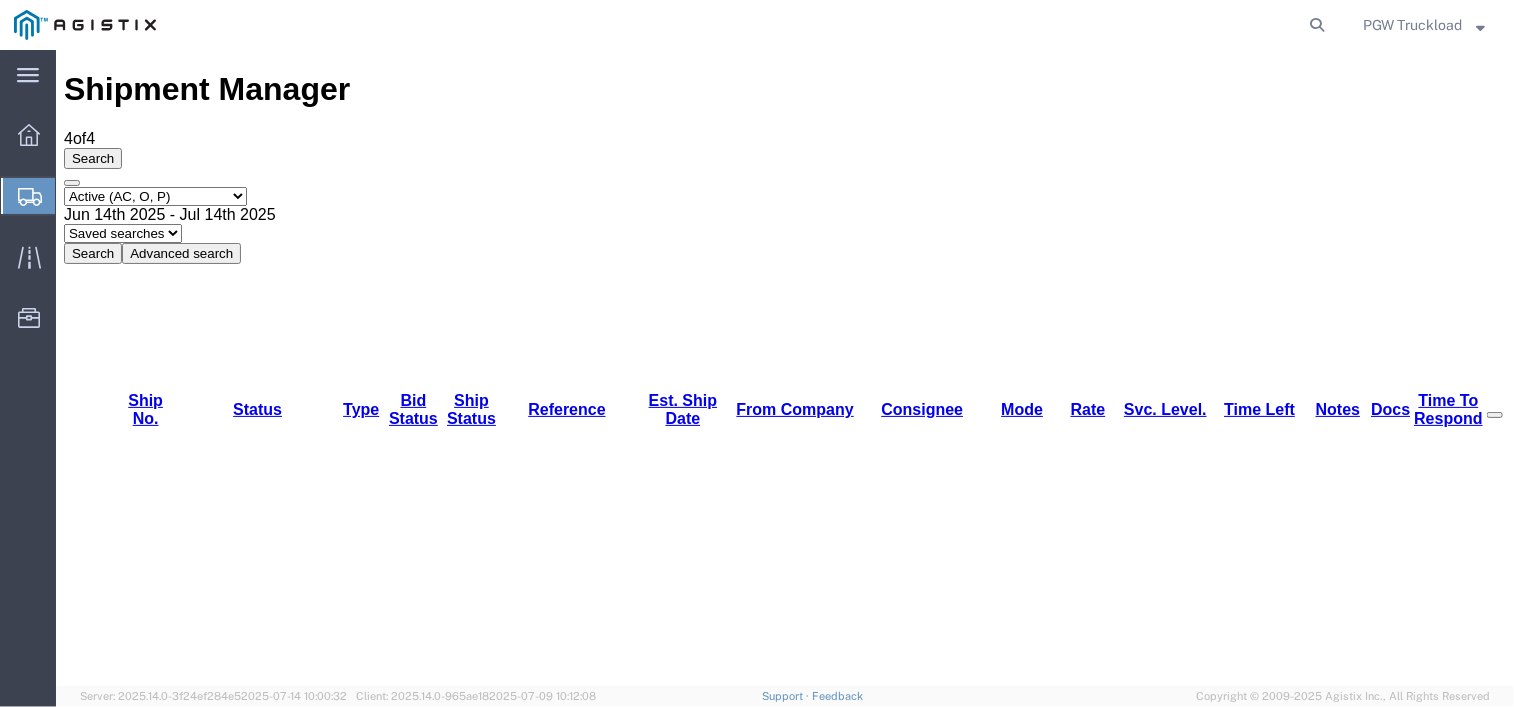click on "56181055" at bounding box center [140, 1183] 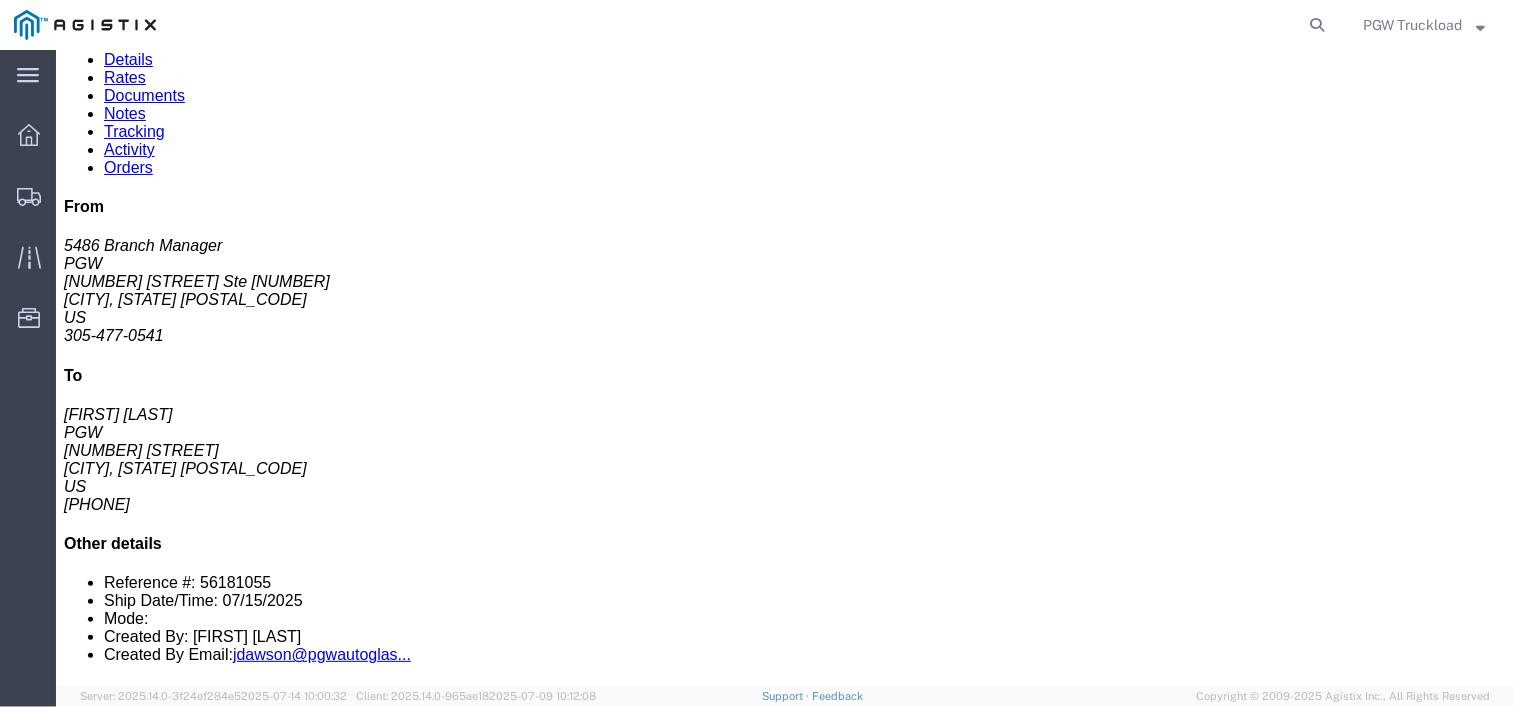scroll, scrollTop: 0, scrollLeft: 0, axis: both 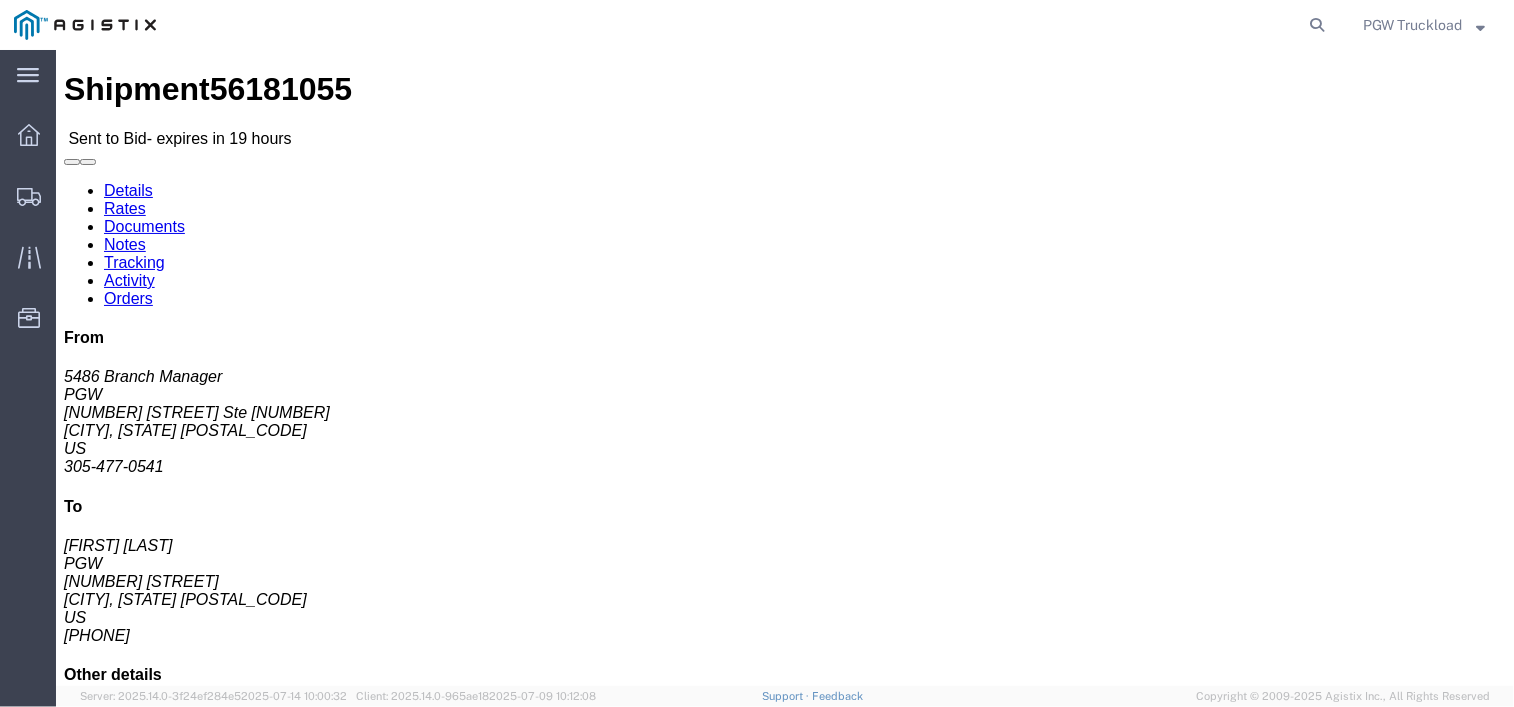 click on "Rates" 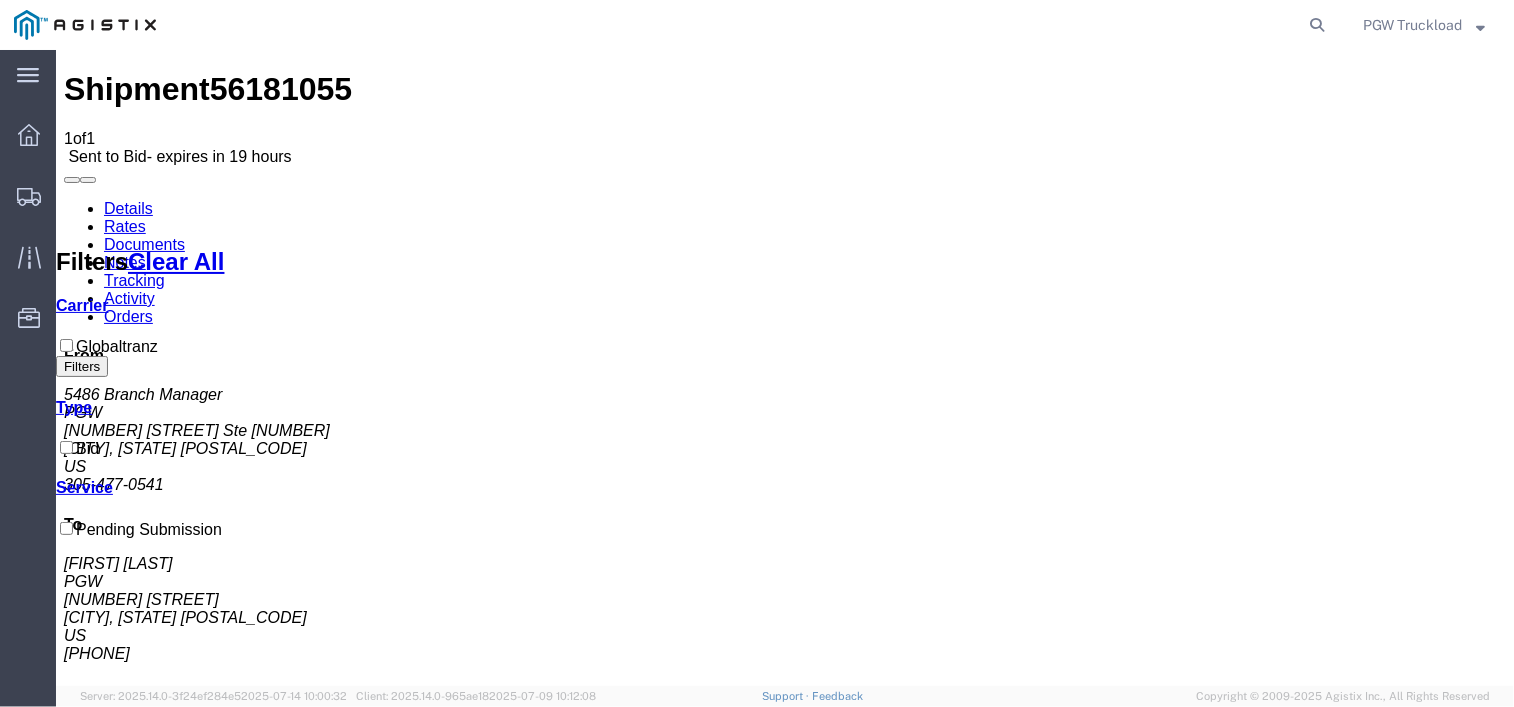 click on "No Bid" at bounding box center [739, 1440] 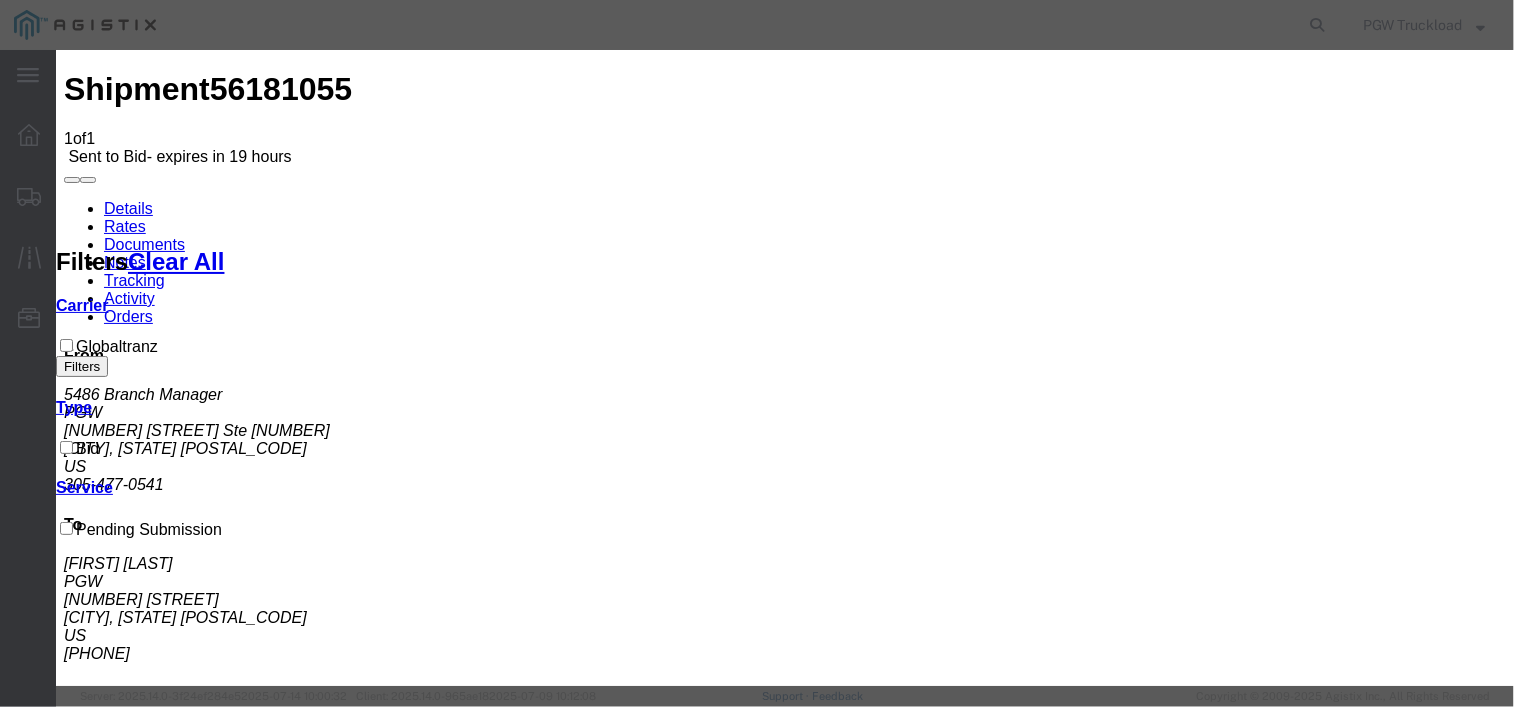 click on "Select Globaltranz" at bounding box center (108, 2449) 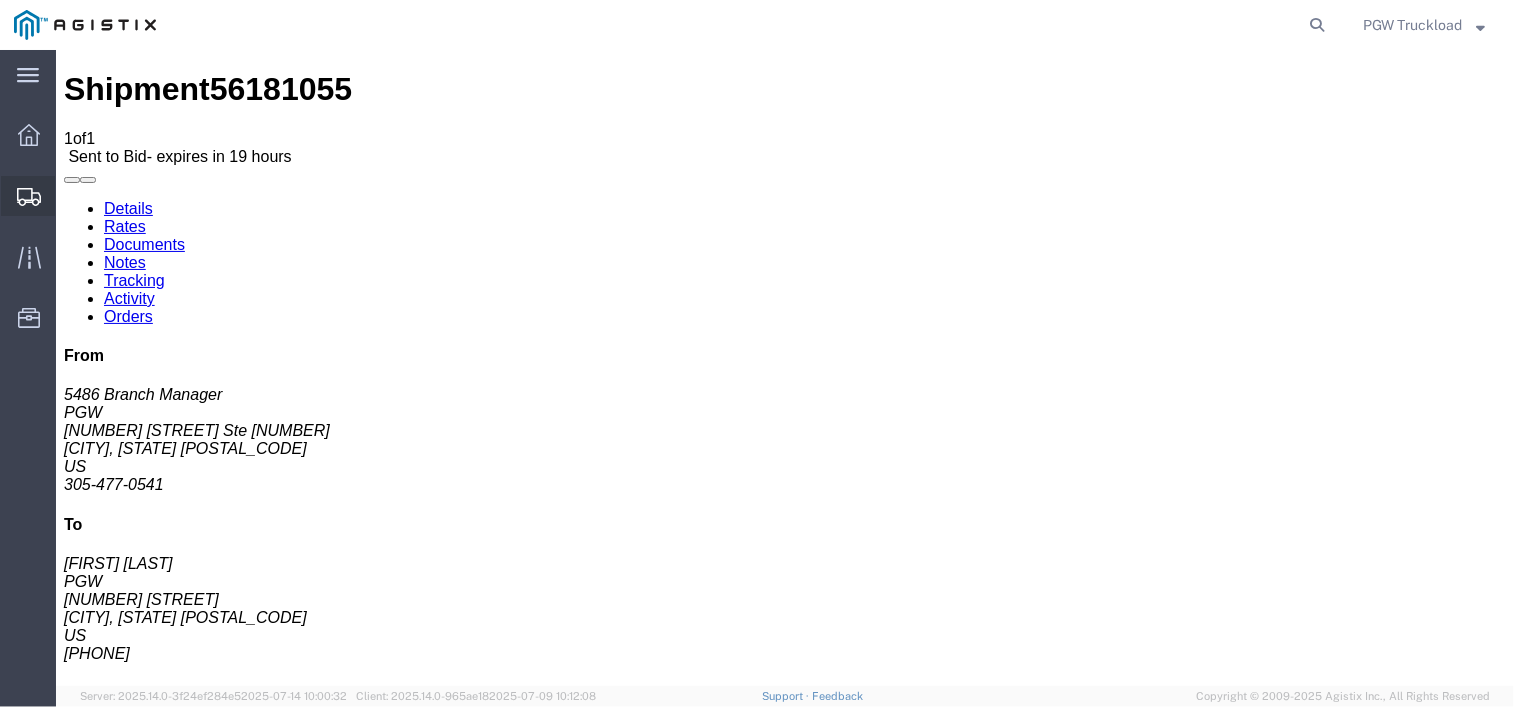 click 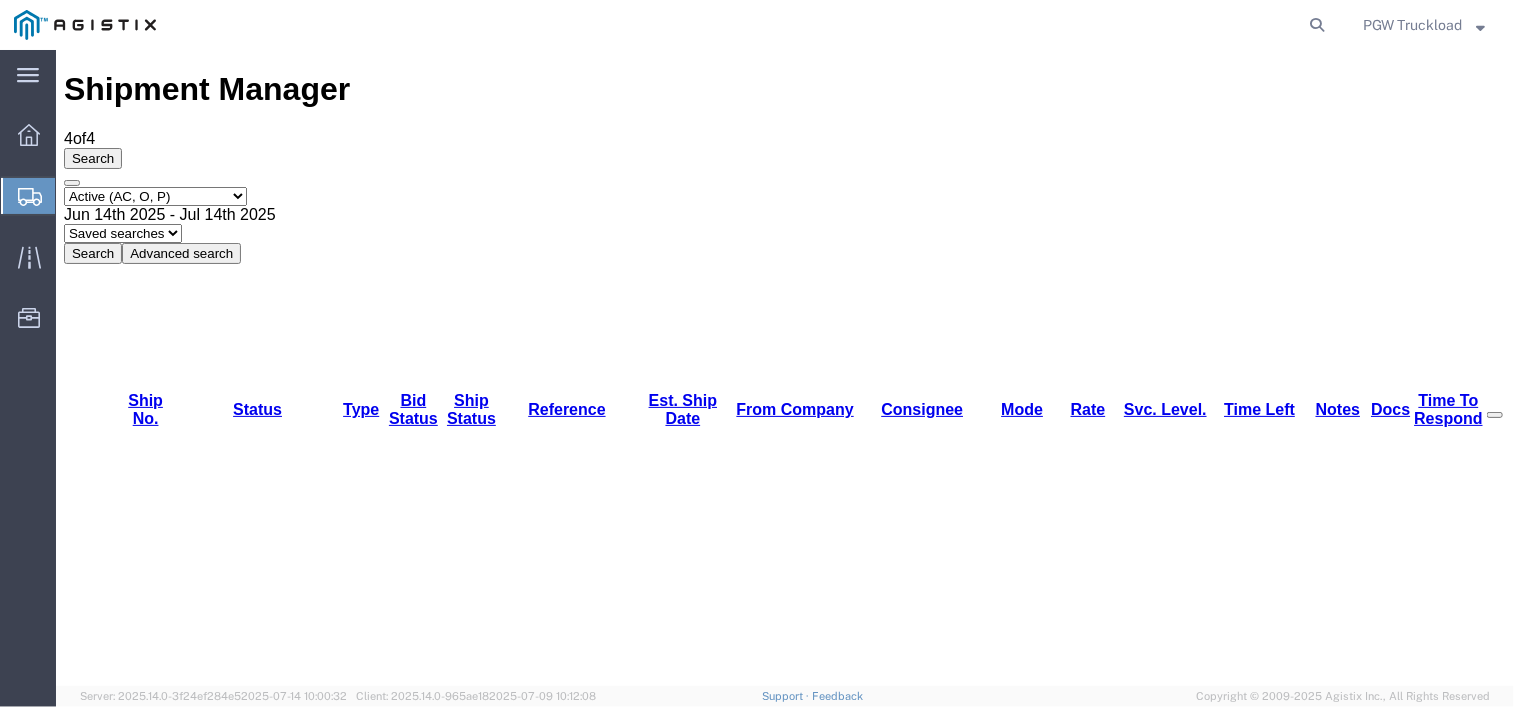 click on "56180924" at bounding box center [140, 1395] 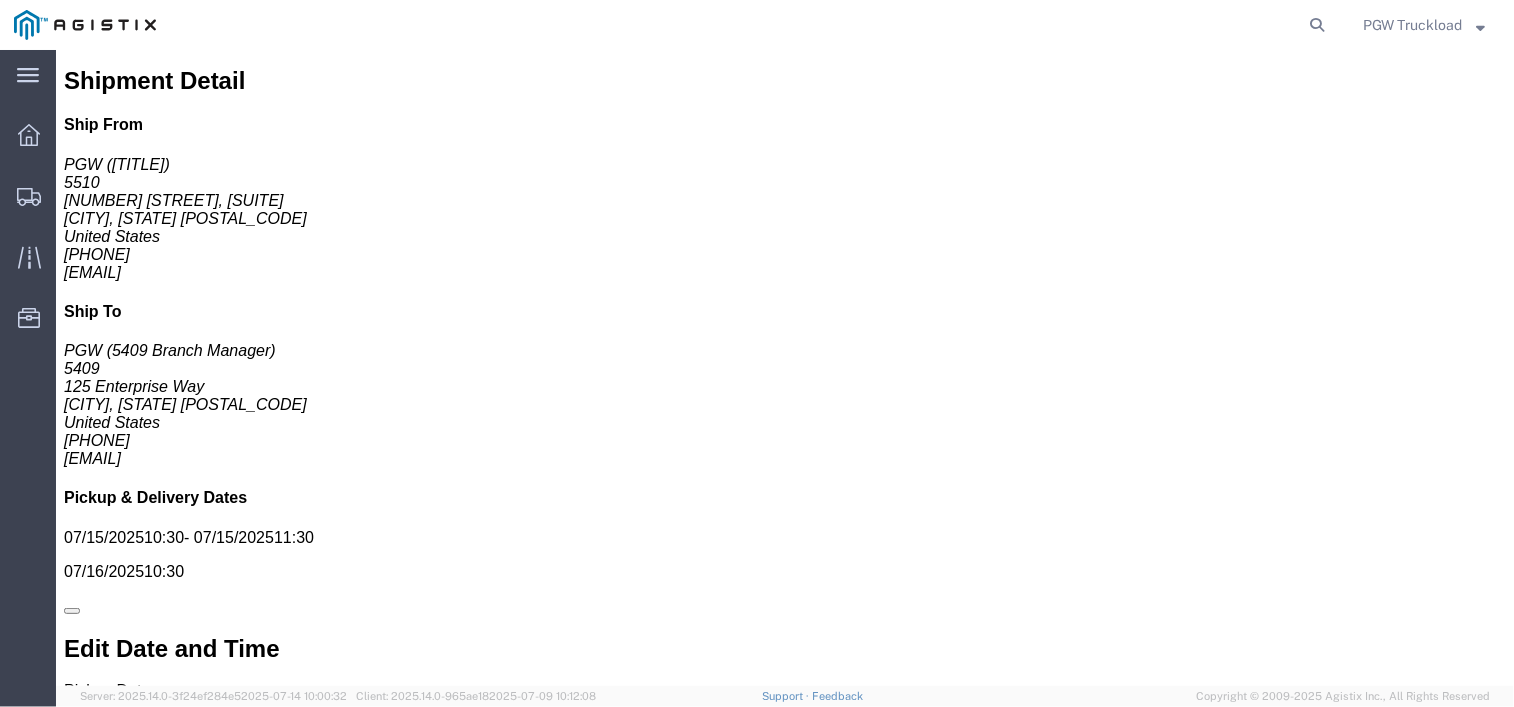 scroll, scrollTop: 963, scrollLeft: 0, axis: vertical 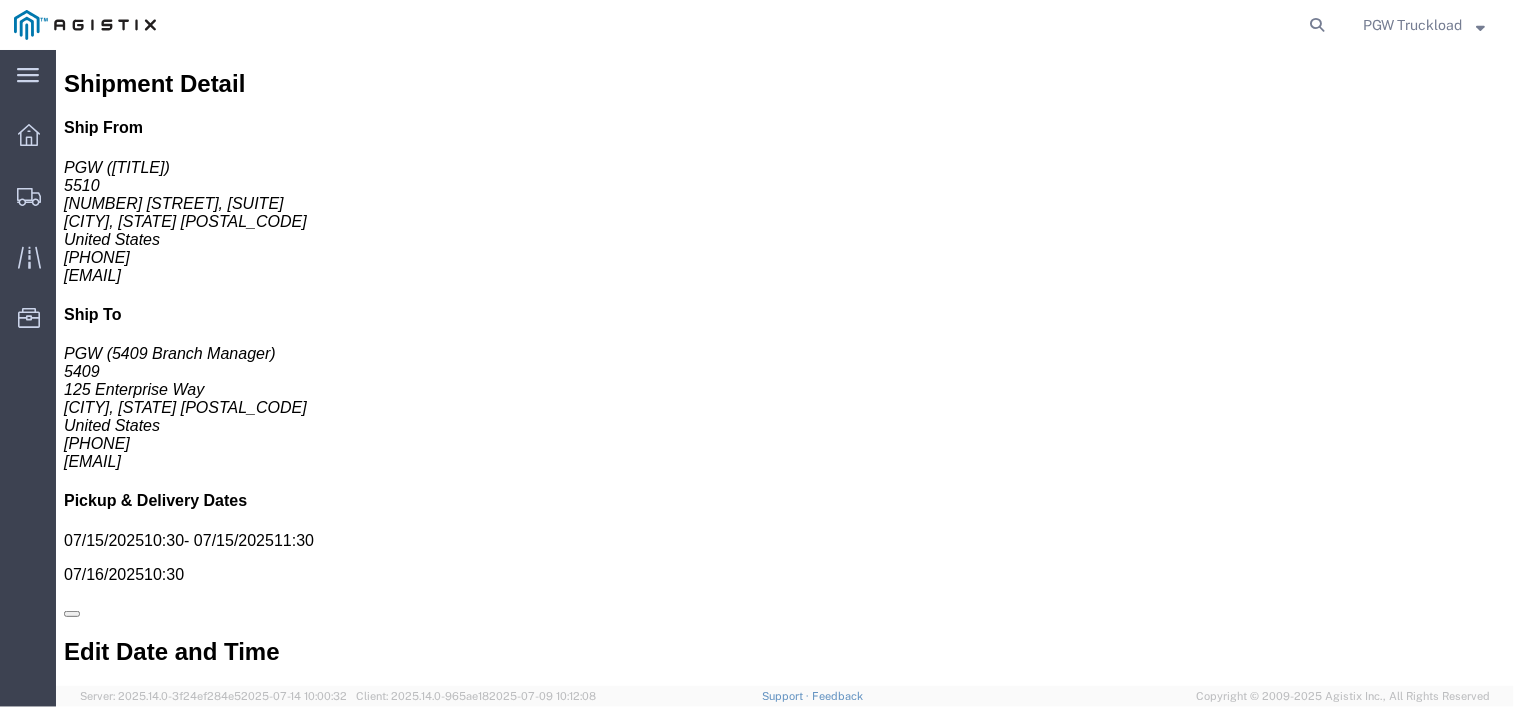 click on "Rates" 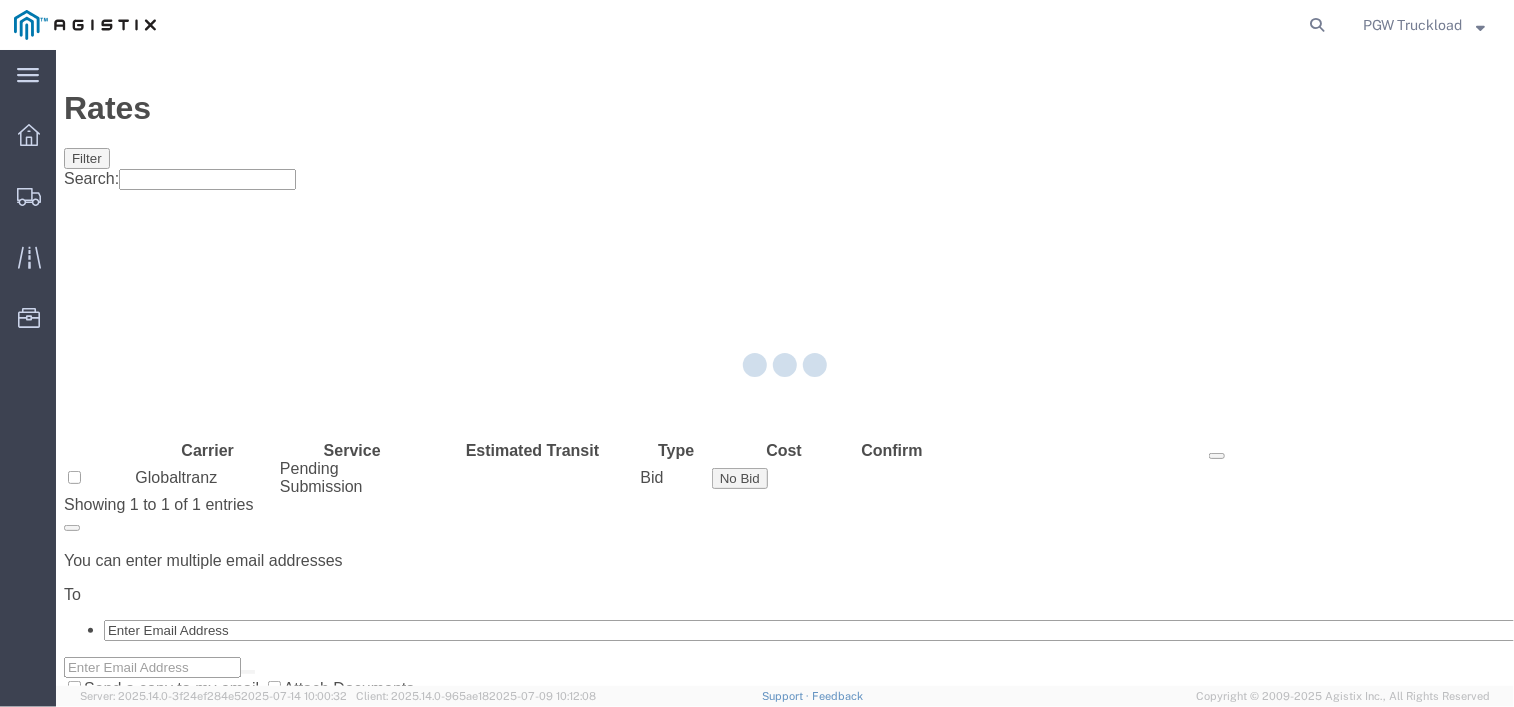 scroll, scrollTop: 0, scrollLeft: 0, axis: both 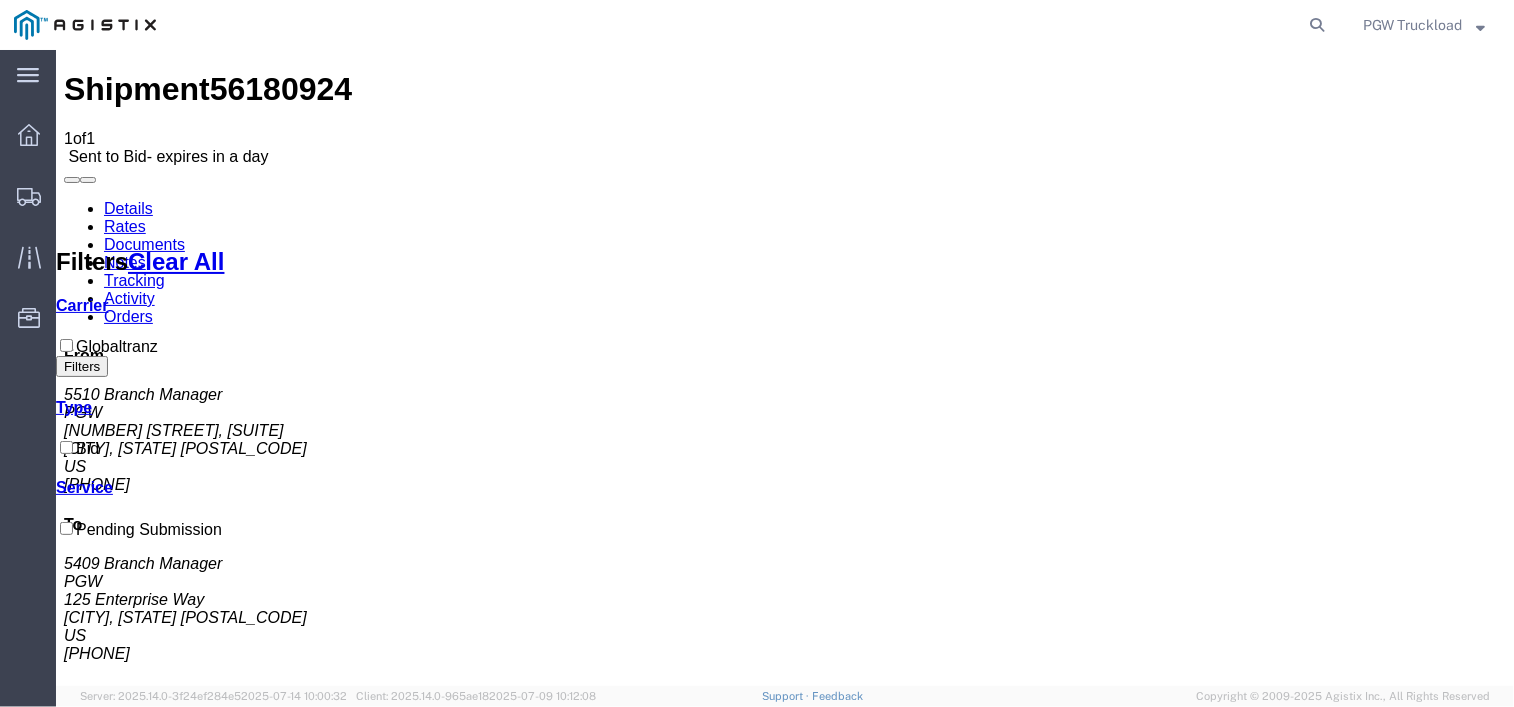 click on "No Bid" at bounding box center [739, 1440] 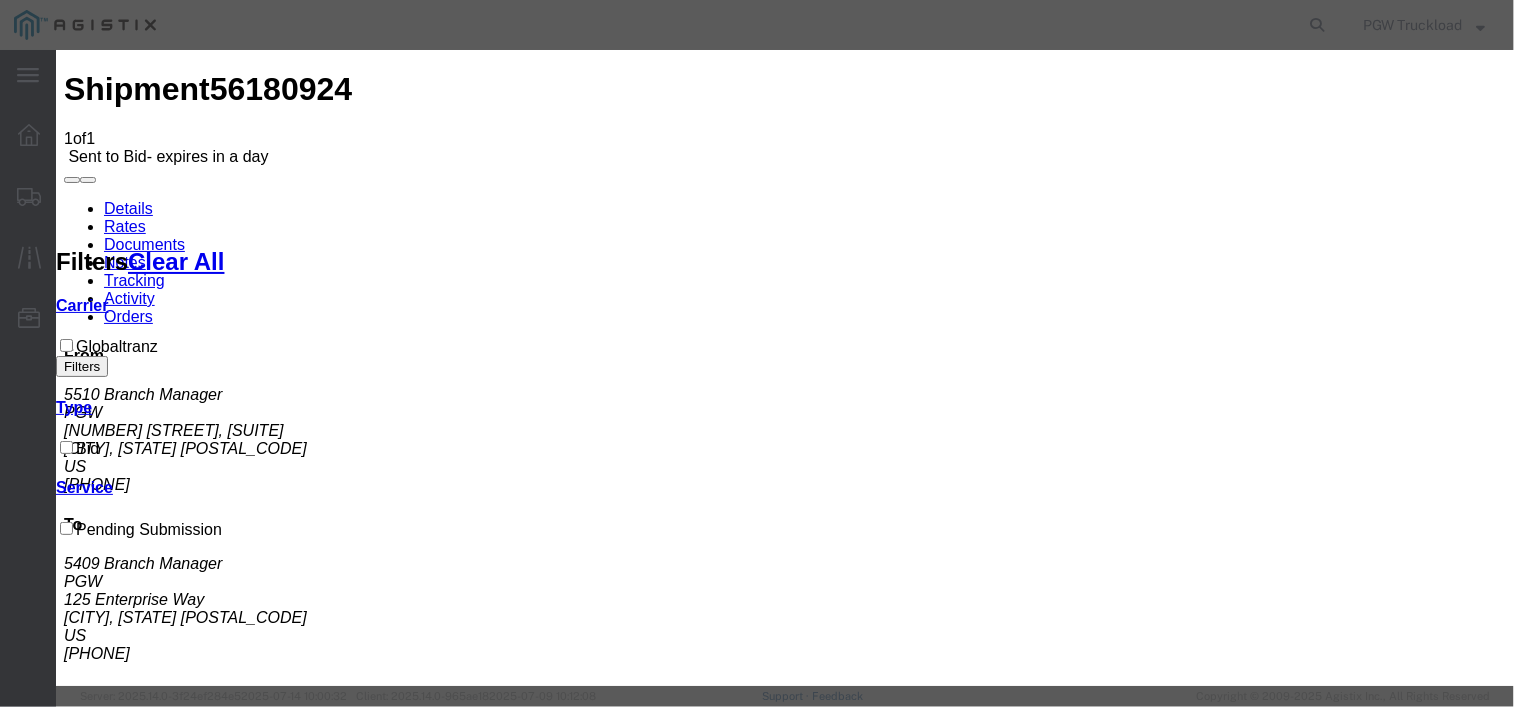 click on "Select Globaltranz" at bounding box center [108, 2449] 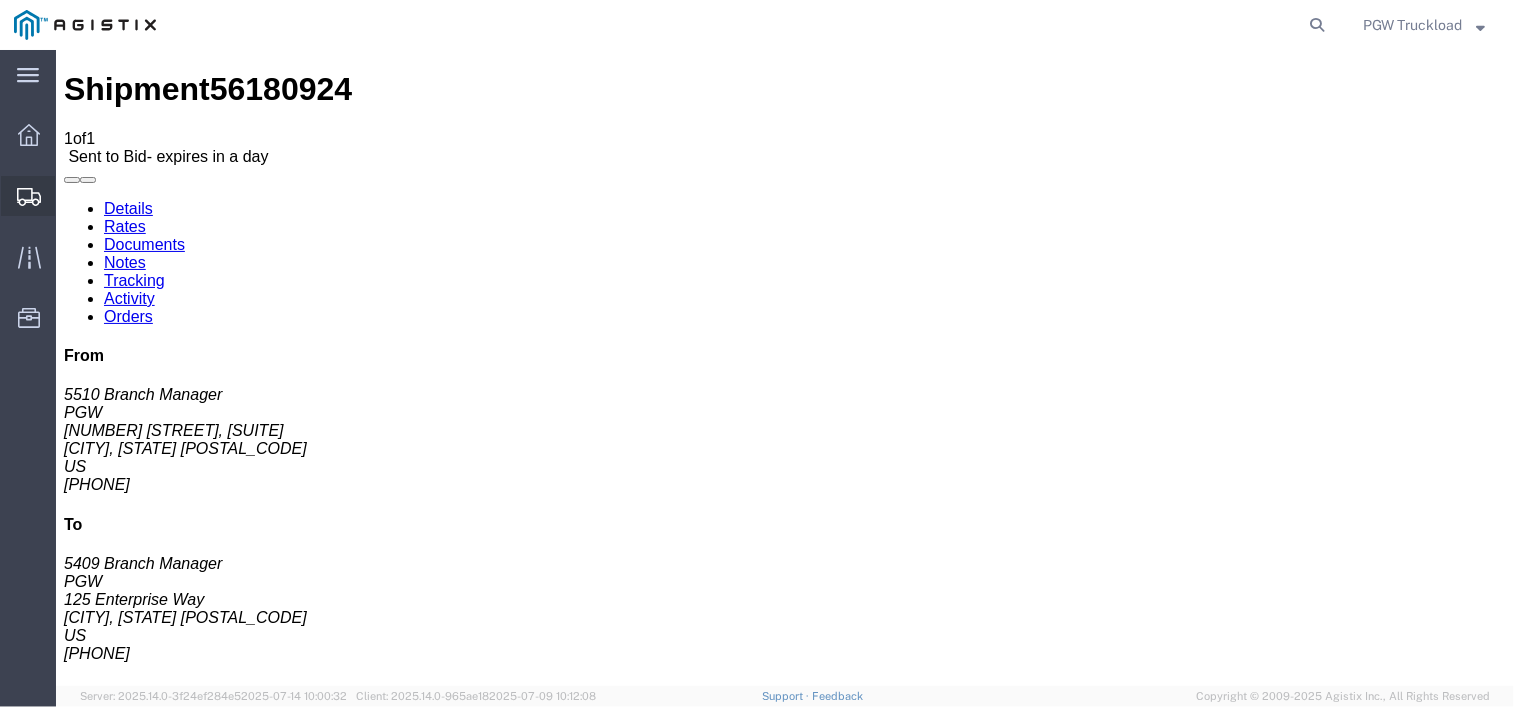 click 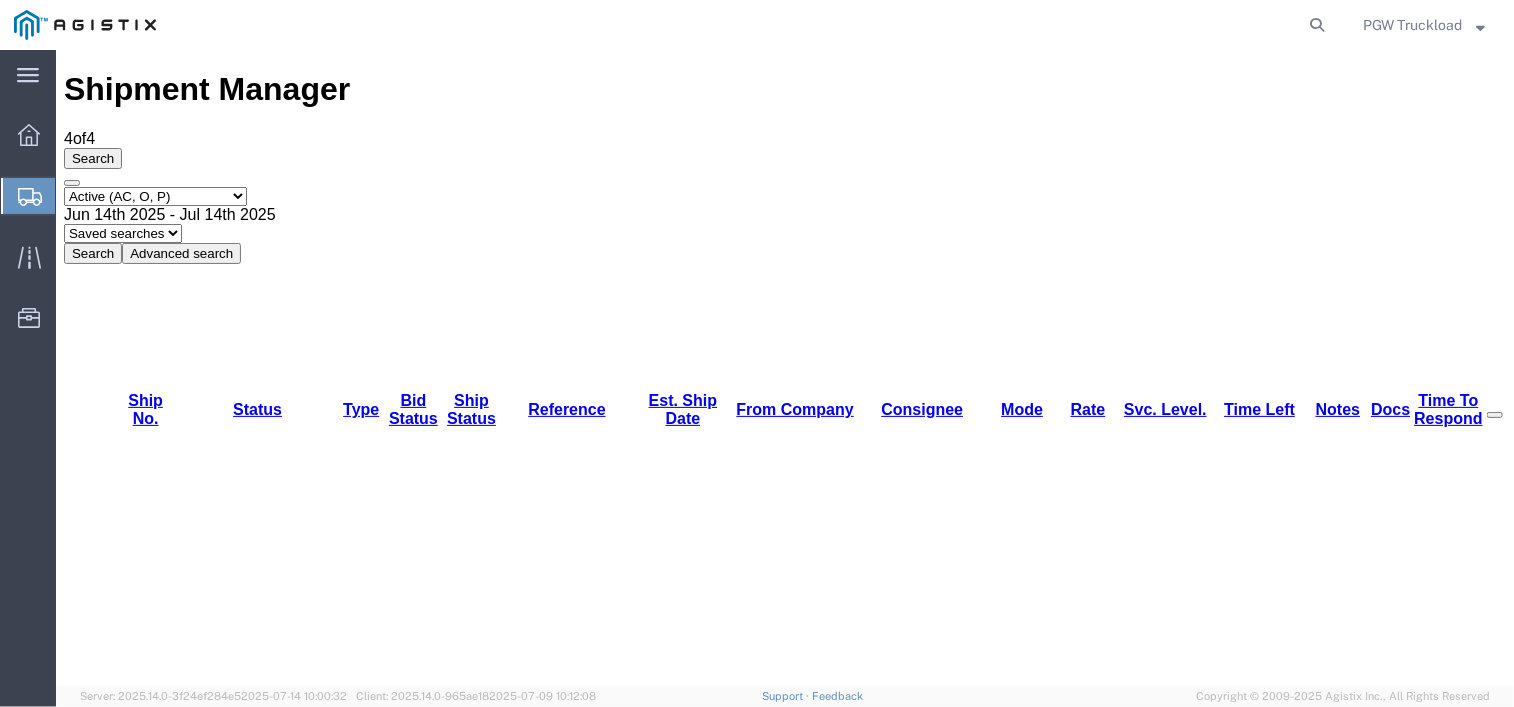 click on "56180885" at bounding box center (140, 1607) 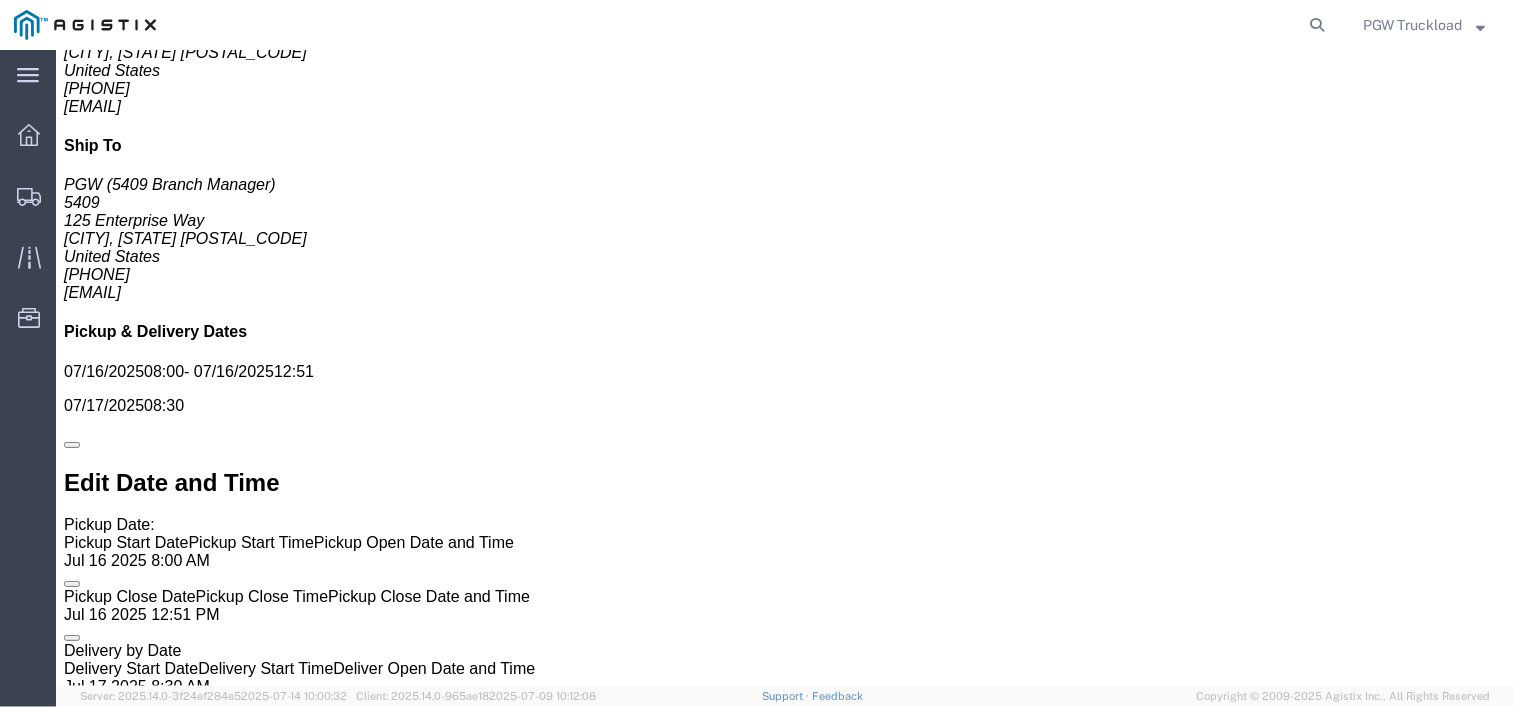 scroll, scrollTop: 891, scrollLeft: 0, axis: vertical 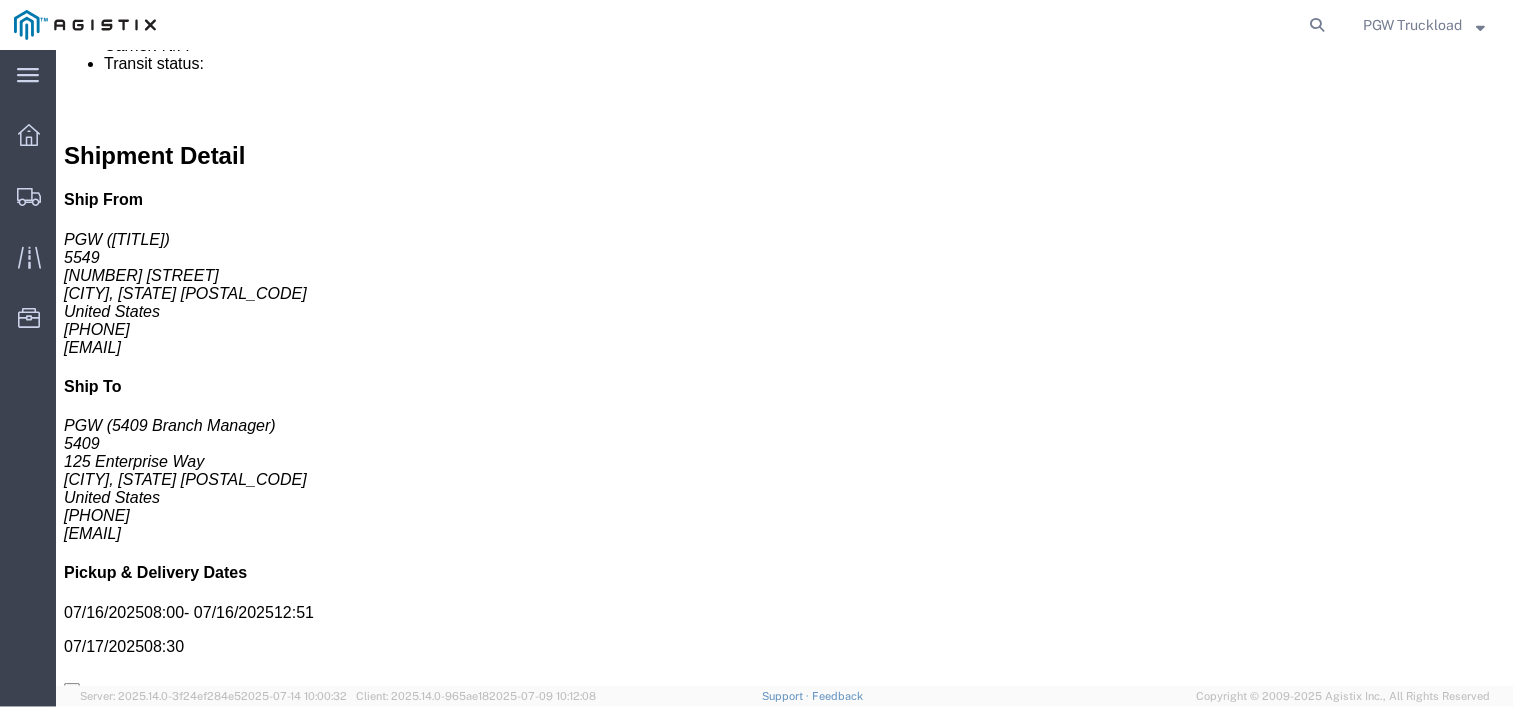 click on "Rates" 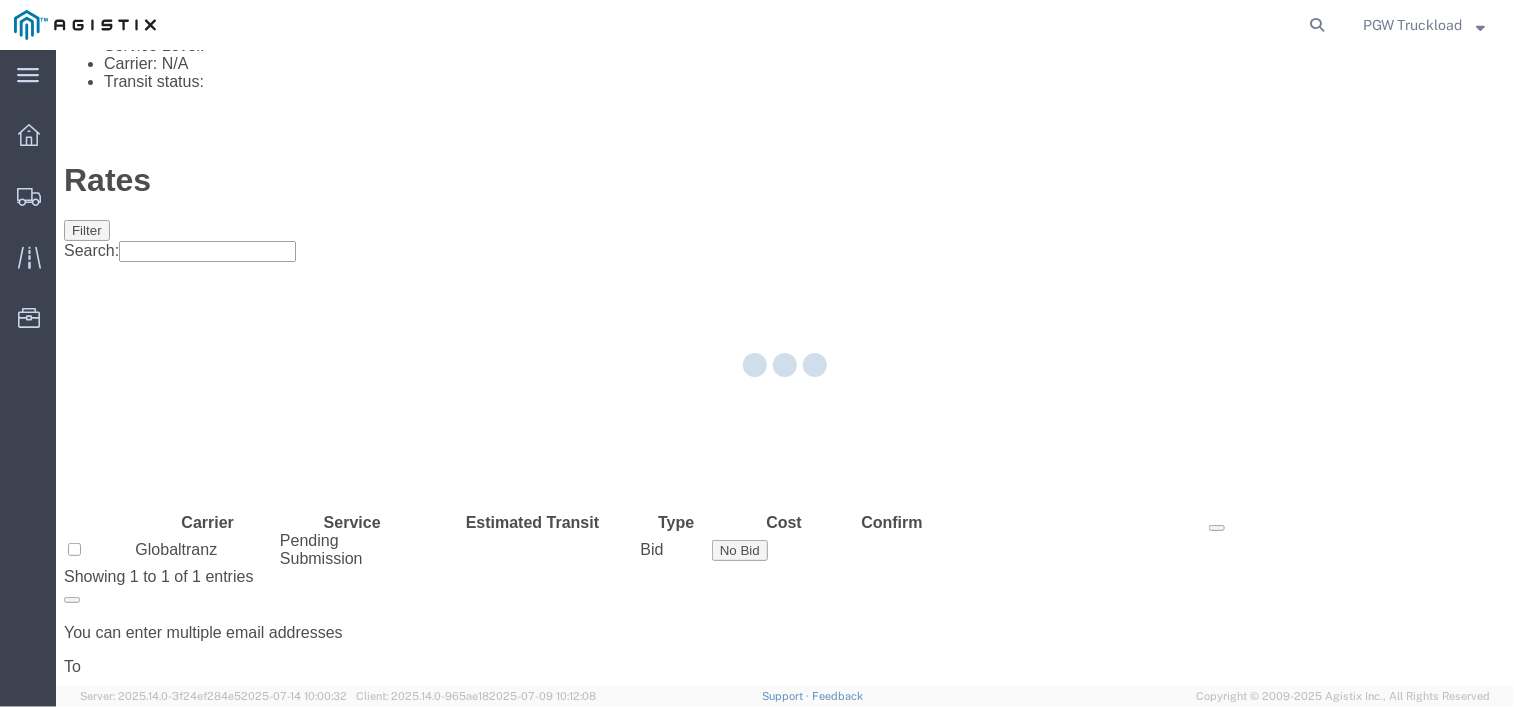 scroll, scrollTop: 0, scrollLeft: 0, axis: both 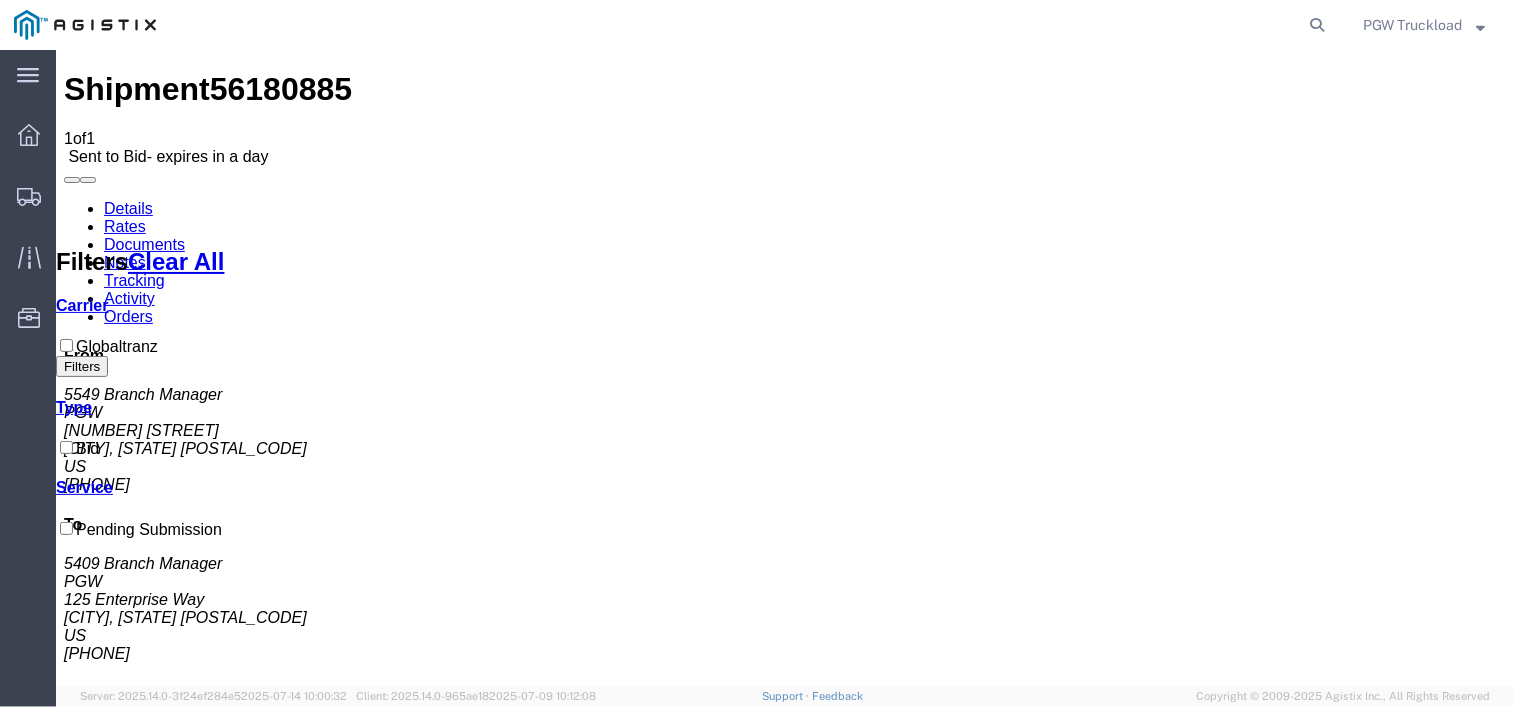 click on "No Bid" at bounding box center (739, 1440) 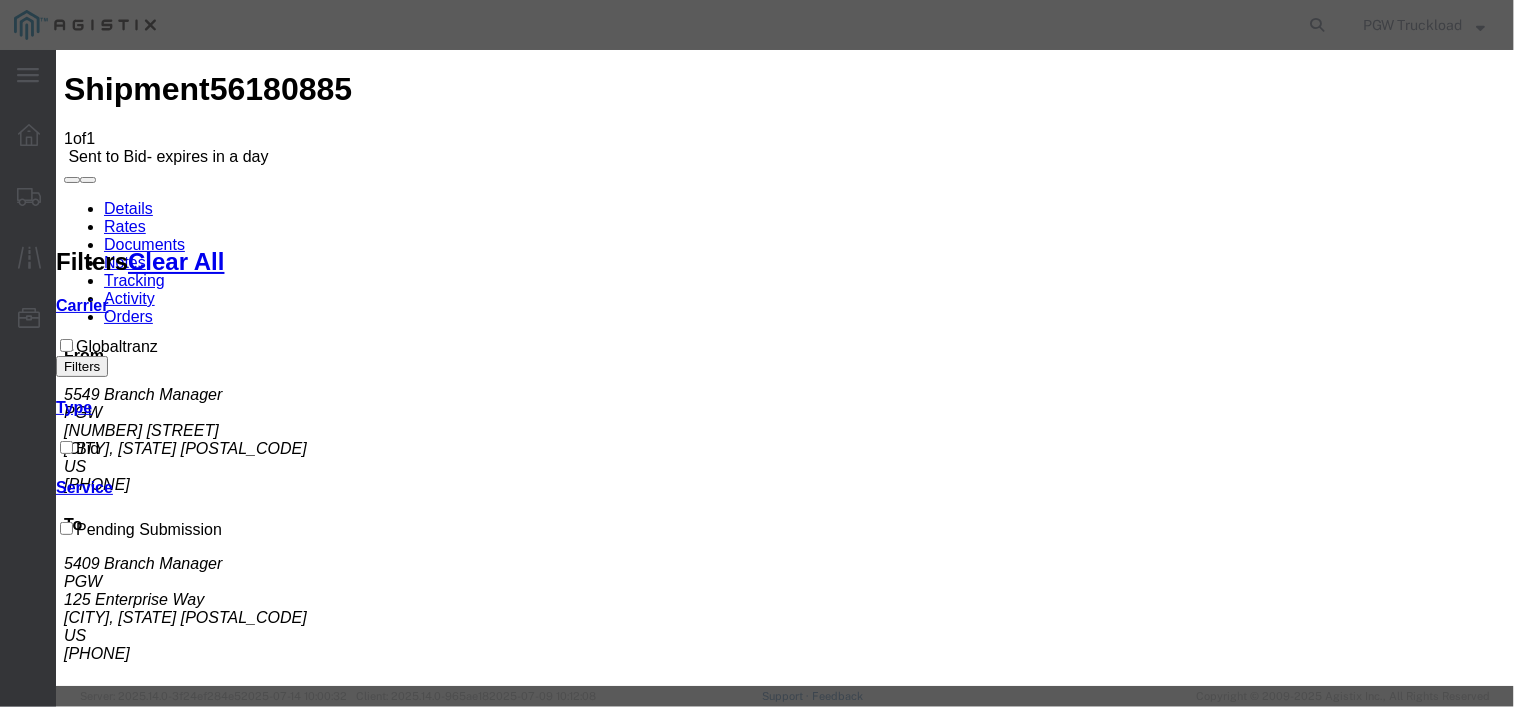 click on "Select Globaltranz" at bounding box center (108, 2449) 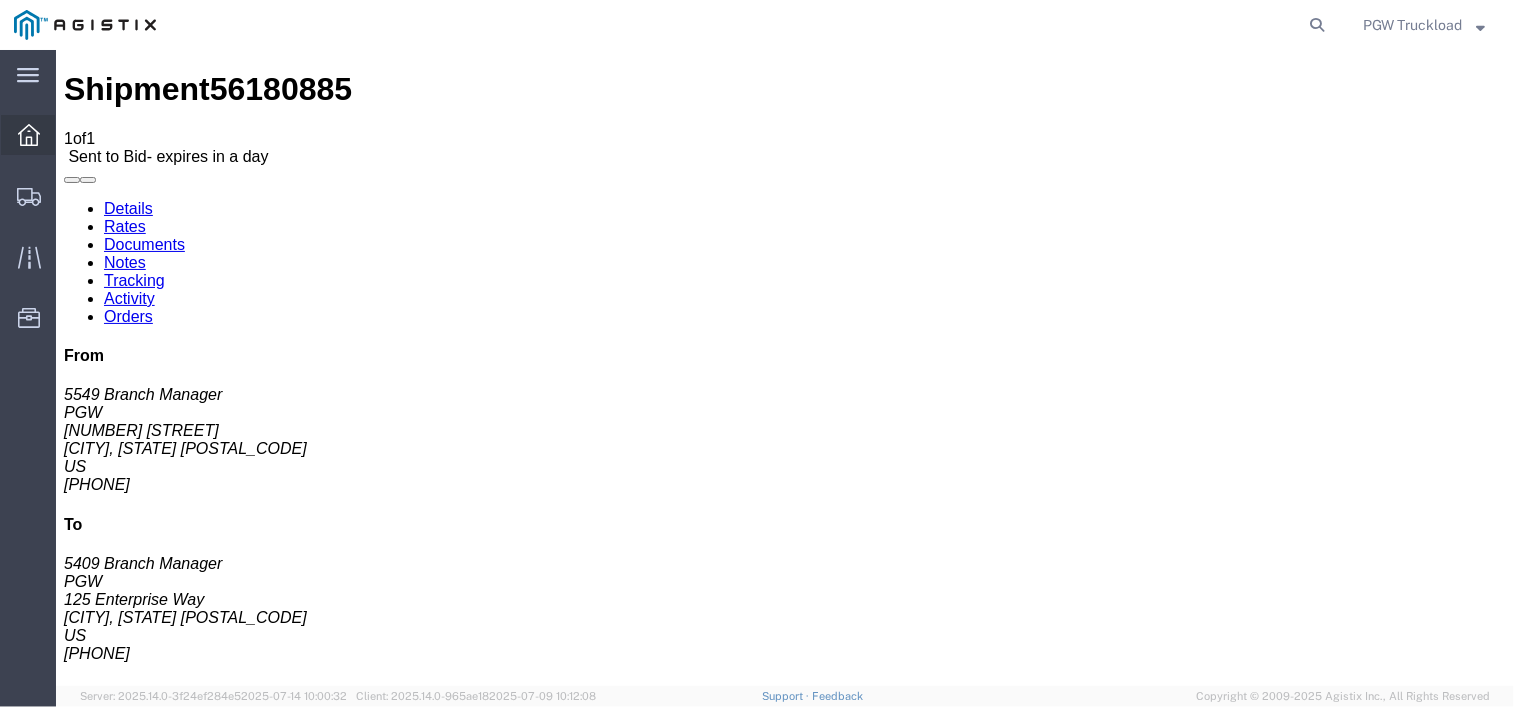 click 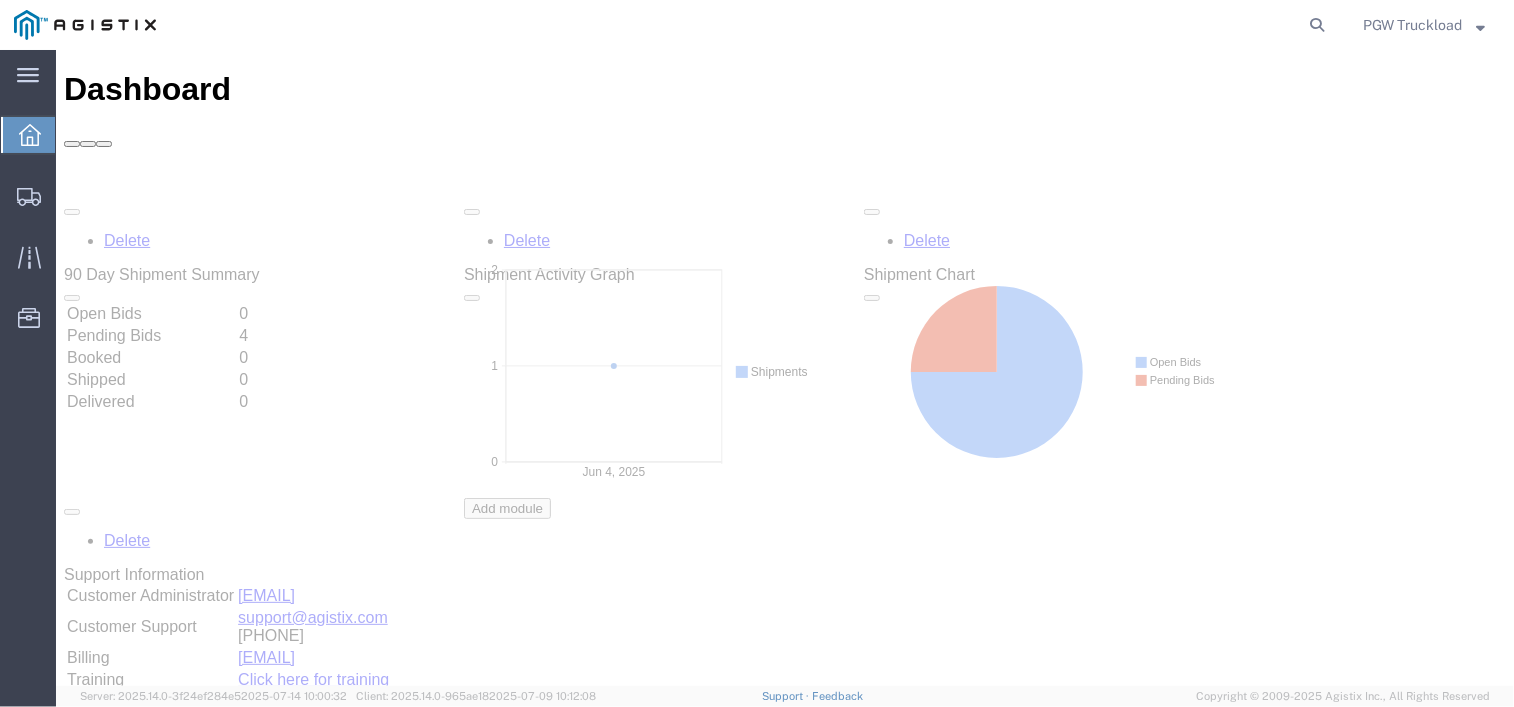 scroll, scrollTop: 0, scrollLeft: 0, axis: both 